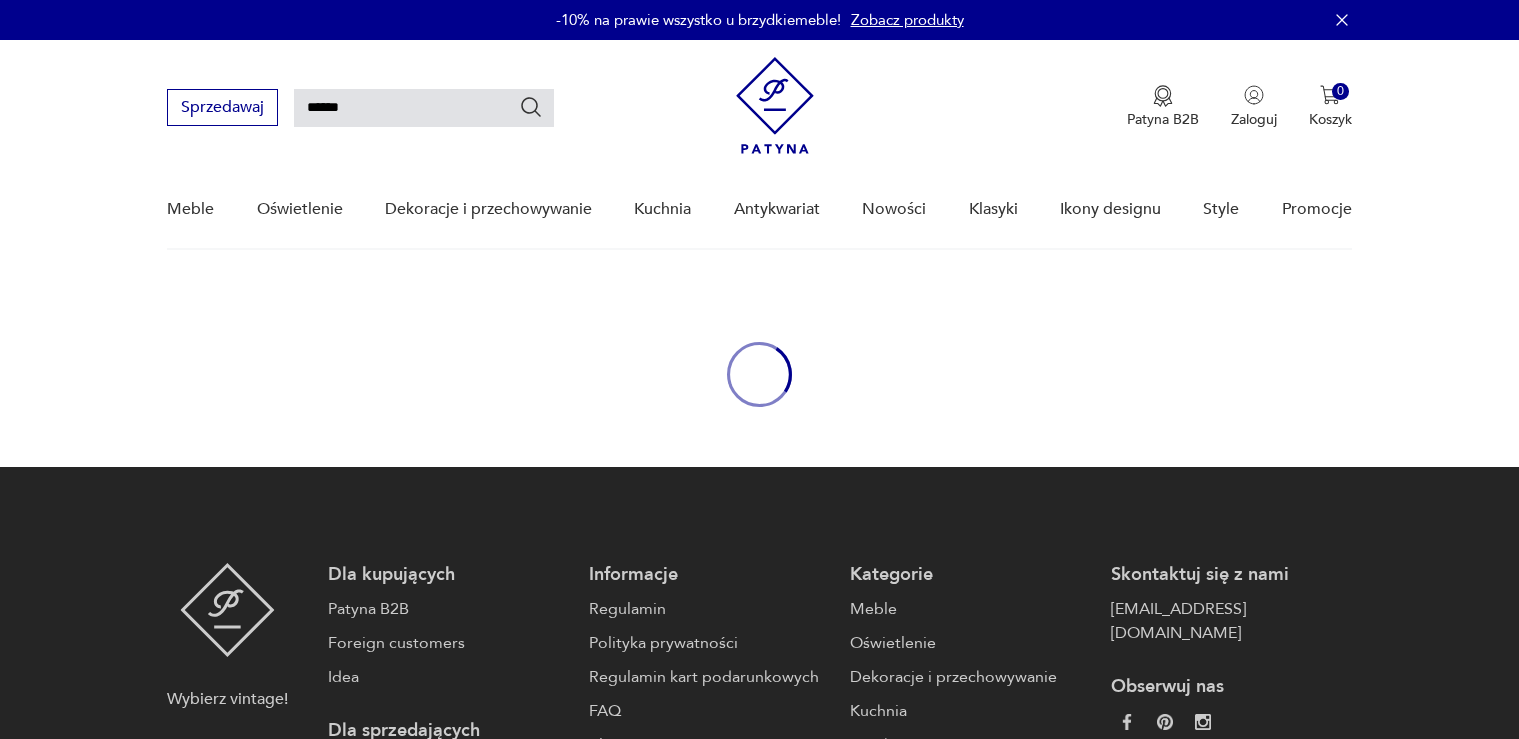 scroll, scrollTop: 0, scrollLeft: 0, axis: both 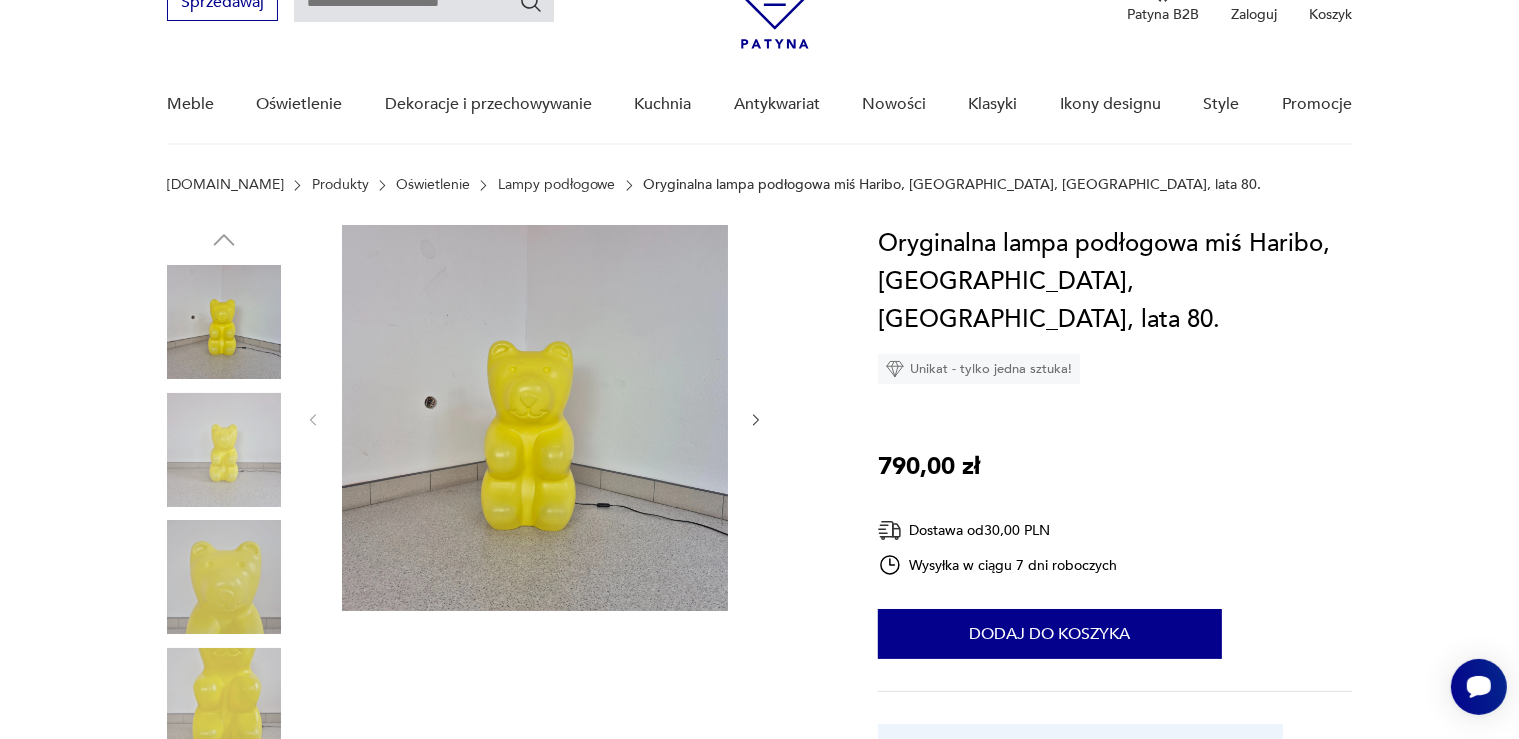 click at bounding box center [224, 577] 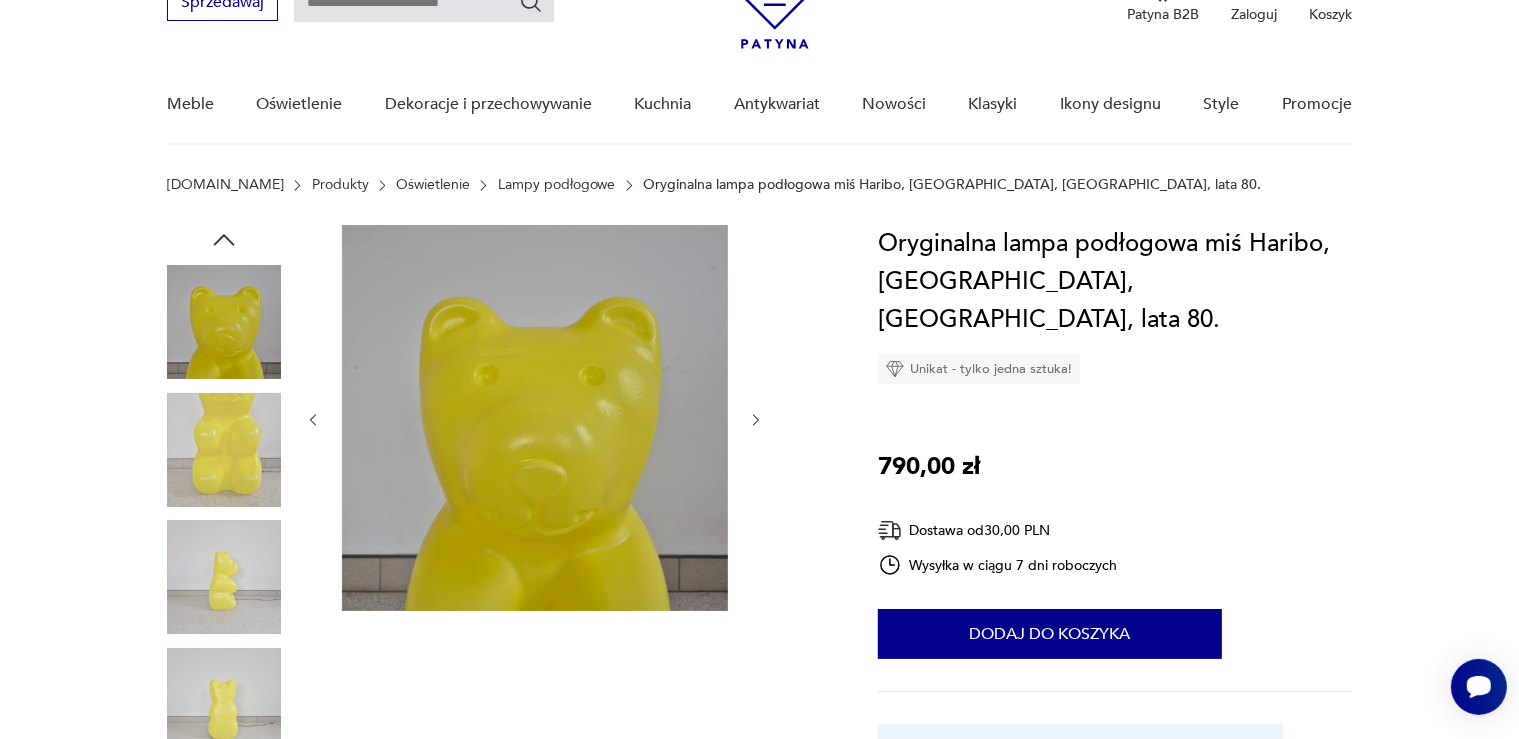 click at bounding box center [224, 450] 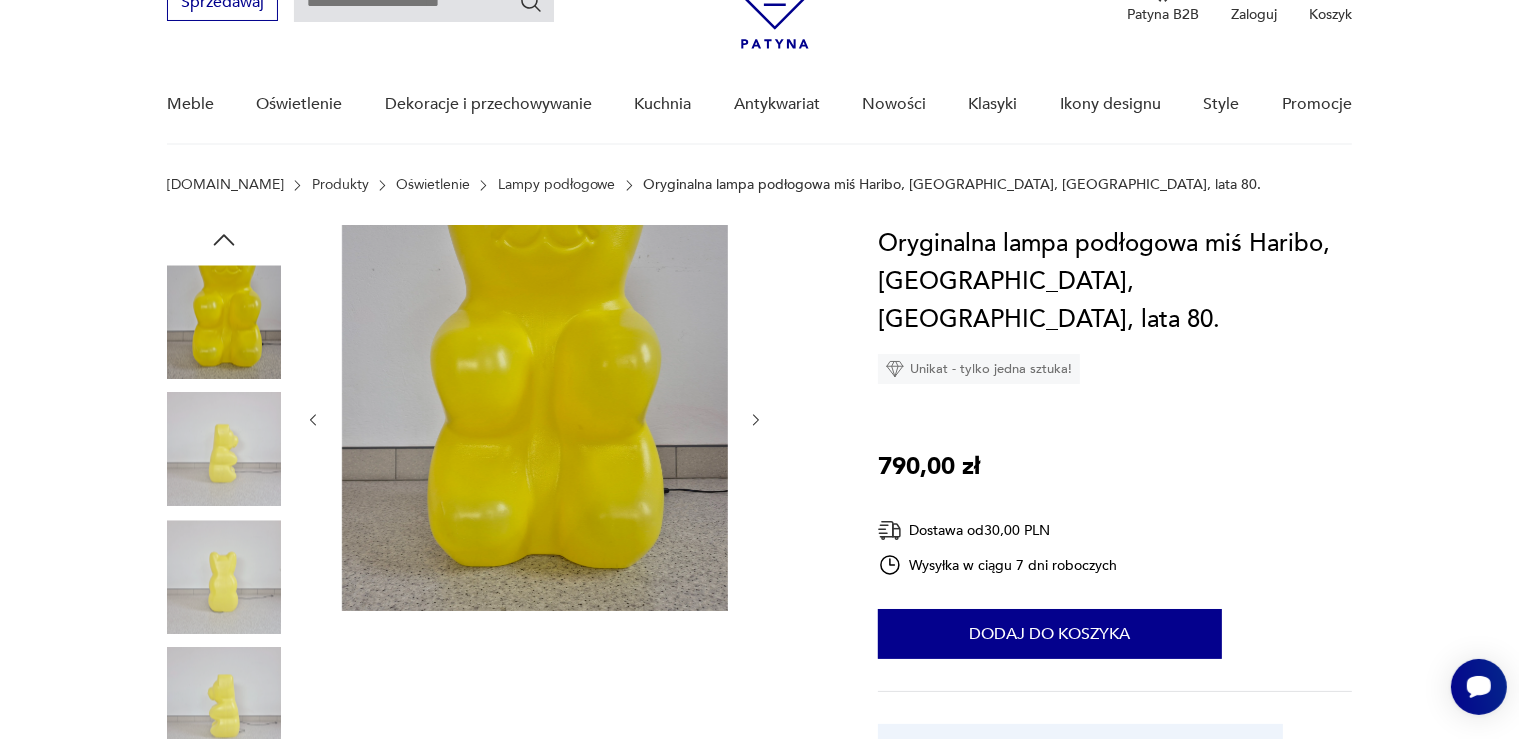 click at bounding box center (224, 322) 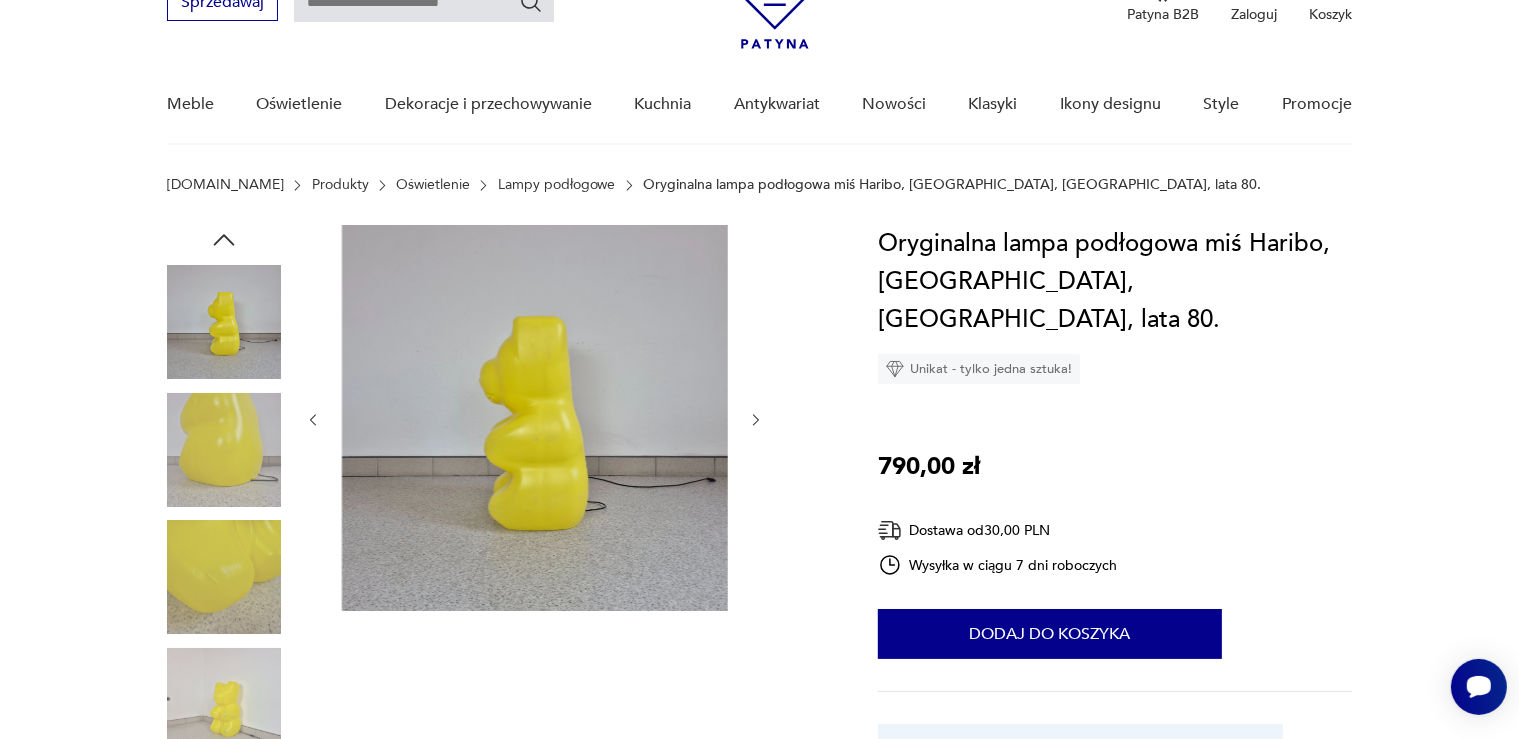 click at bounding box center [224, 577] 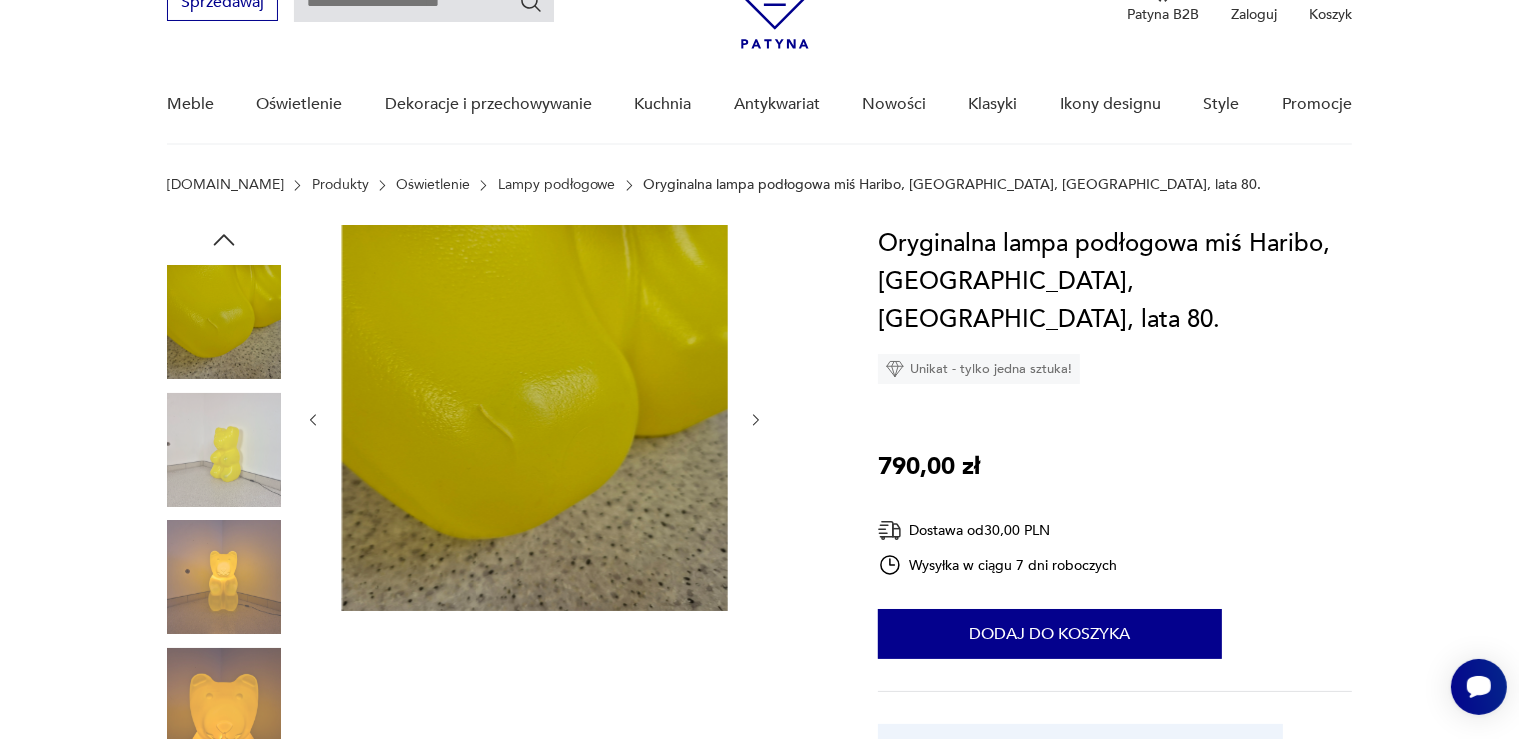 click at bounding box center [224, 705] 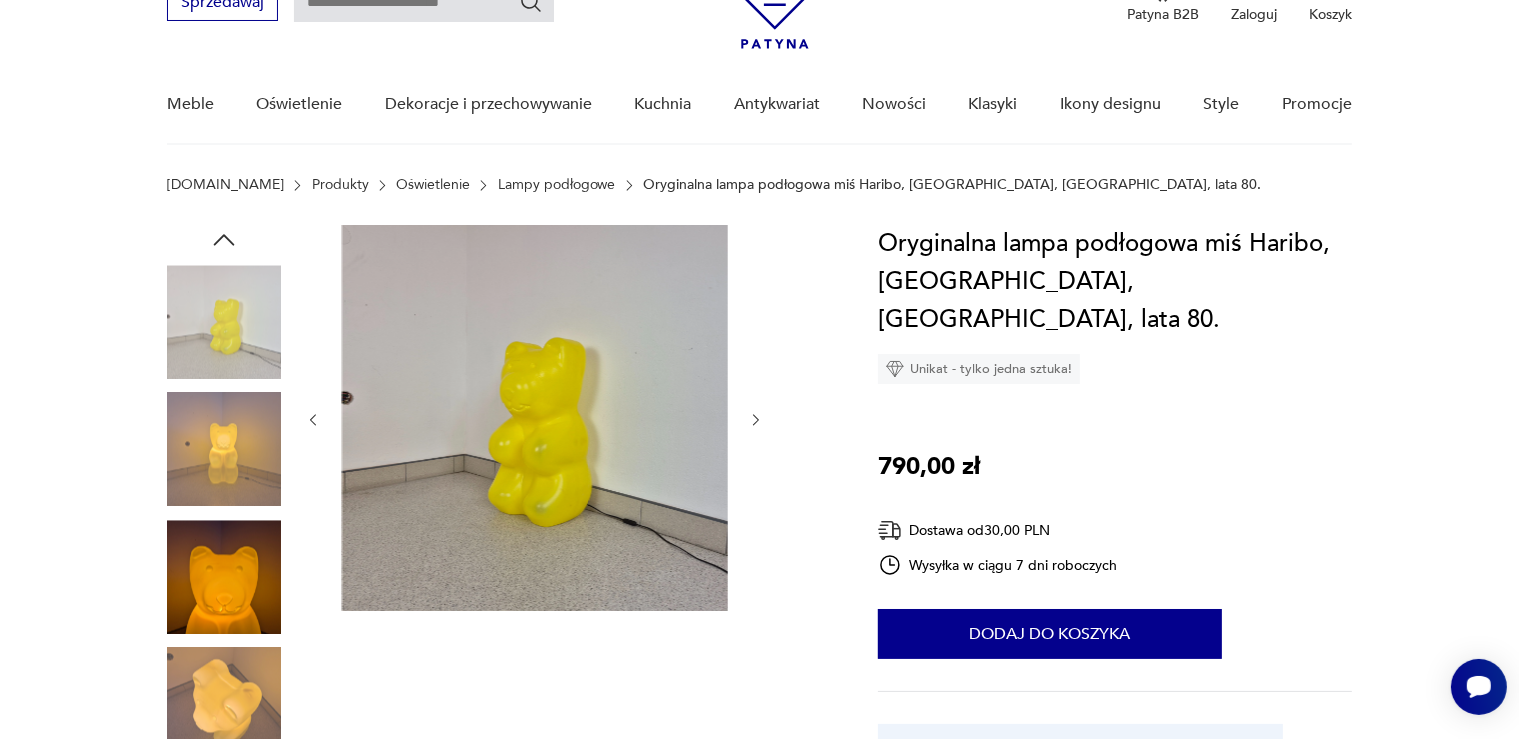 click at bounding box center (224, 450) 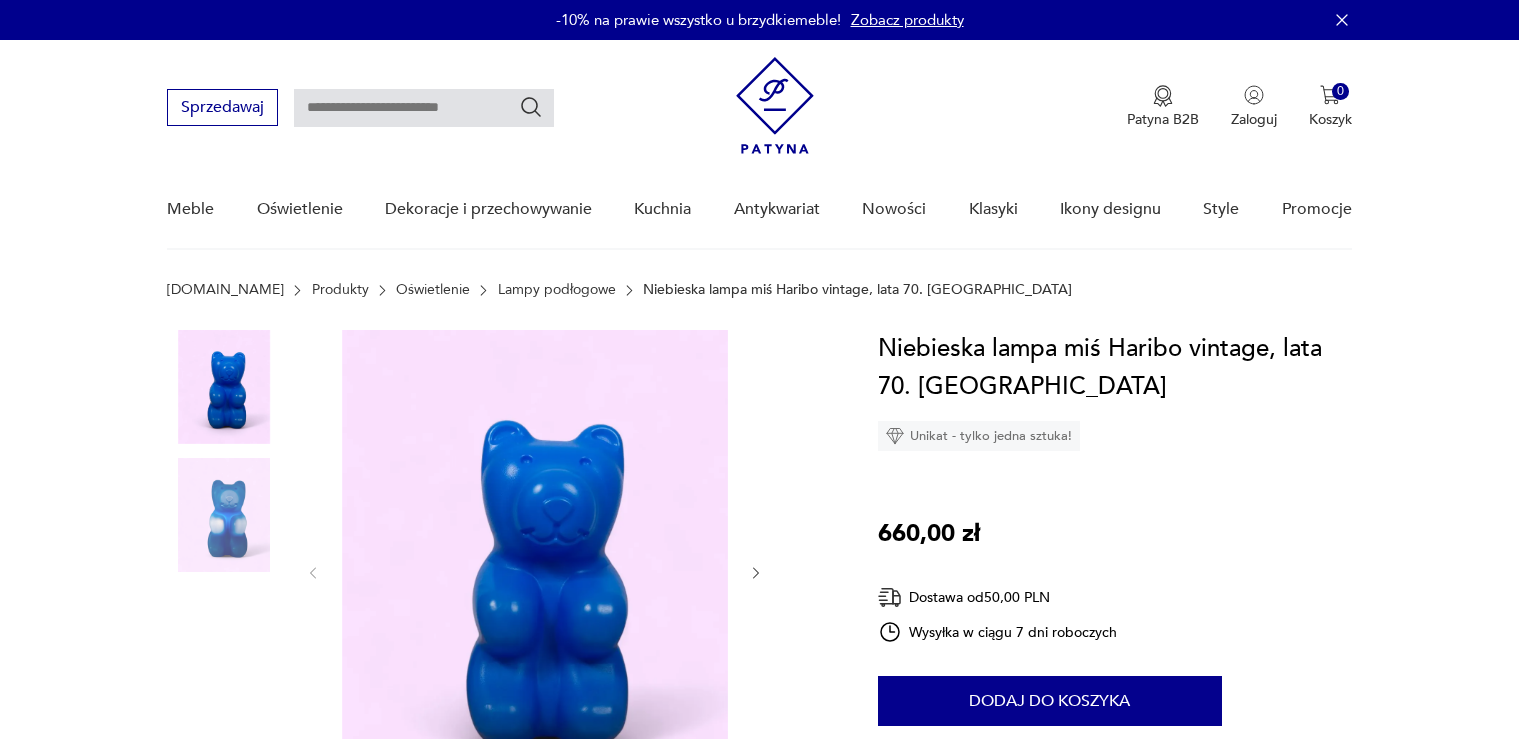 scroll, scrollTop: 0, scrollLeft: 0, axis: both 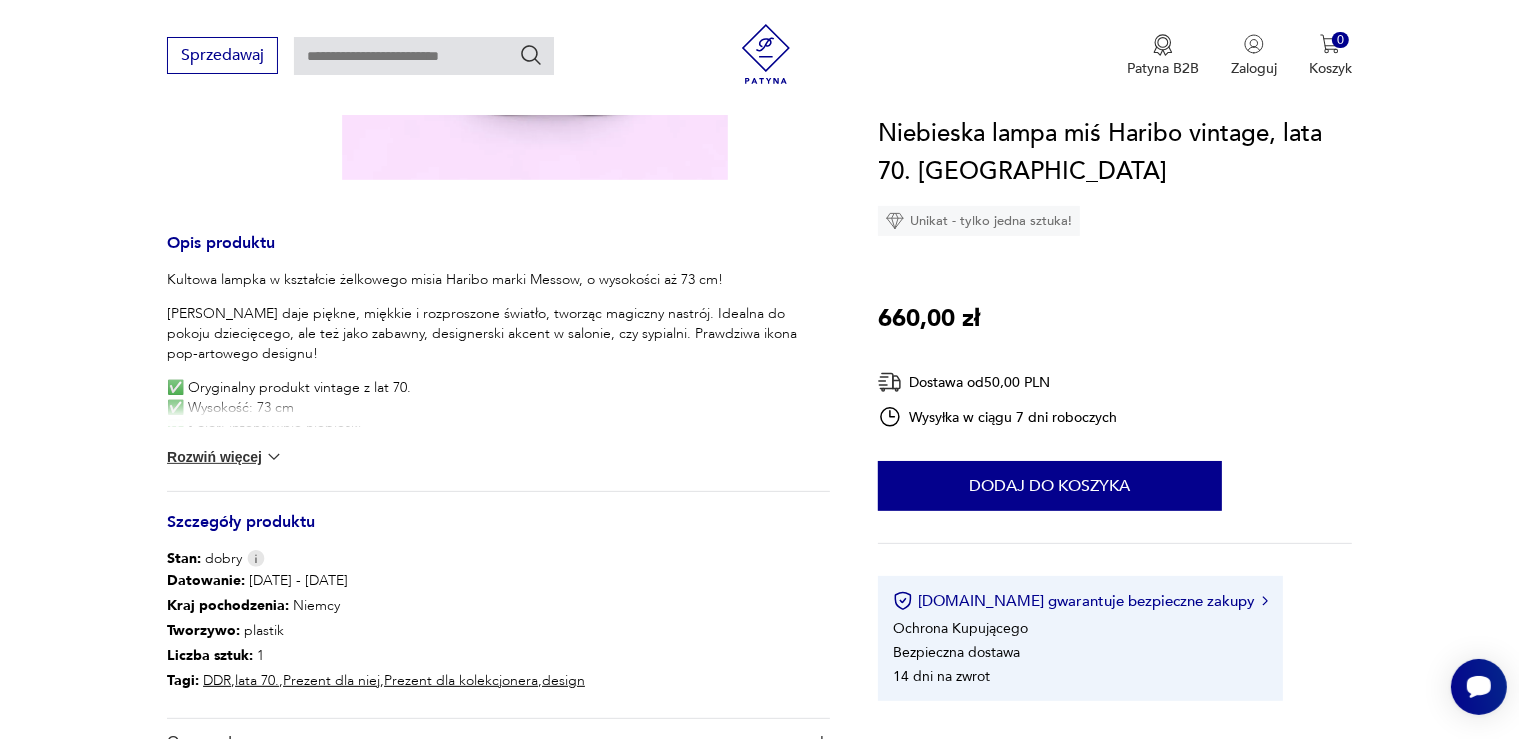 click on "Rozwiń więcej" at bounding box center [225, 457] 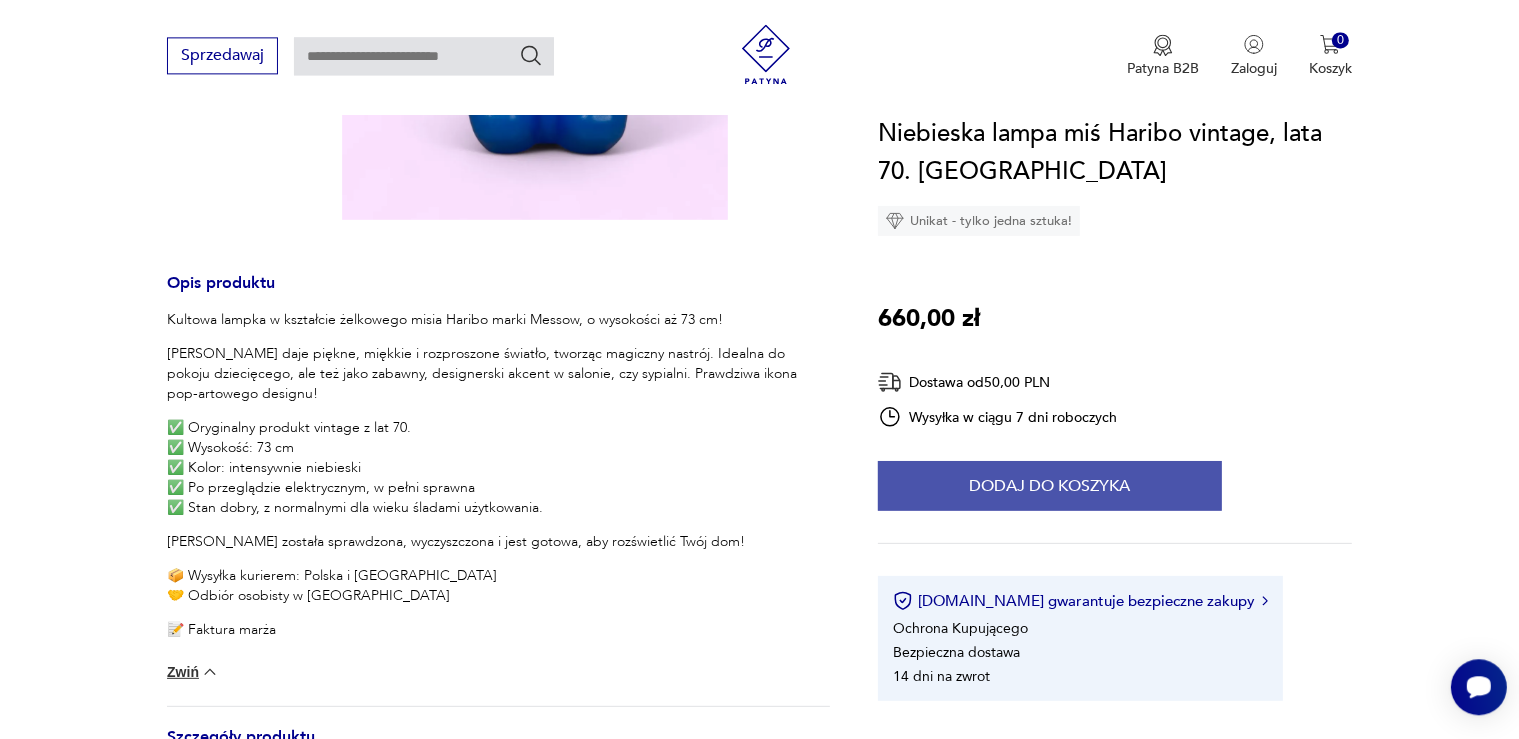 scroll, scrollTop: 528, scrollLeft: 0, axis: vertical 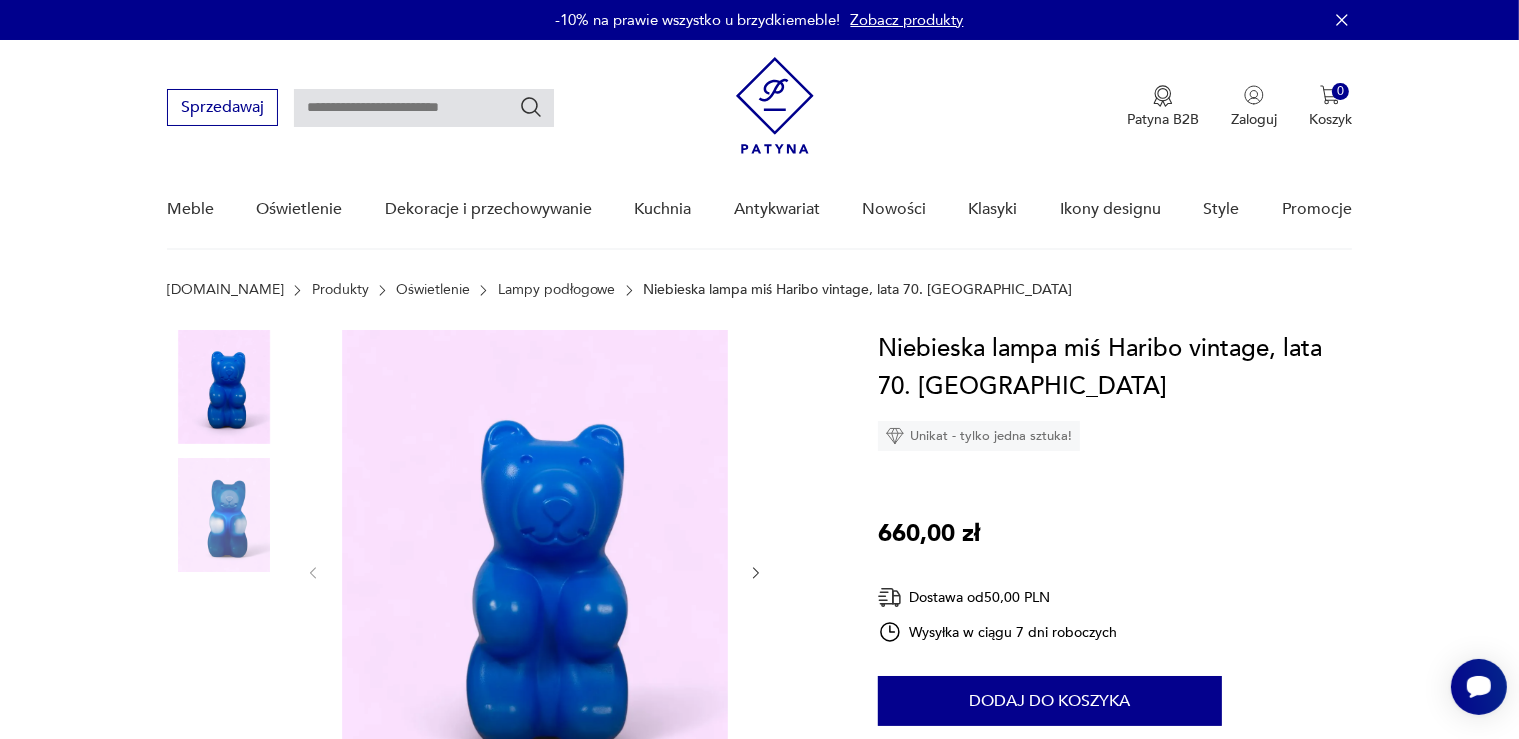 click at bounding box center (224, 515) 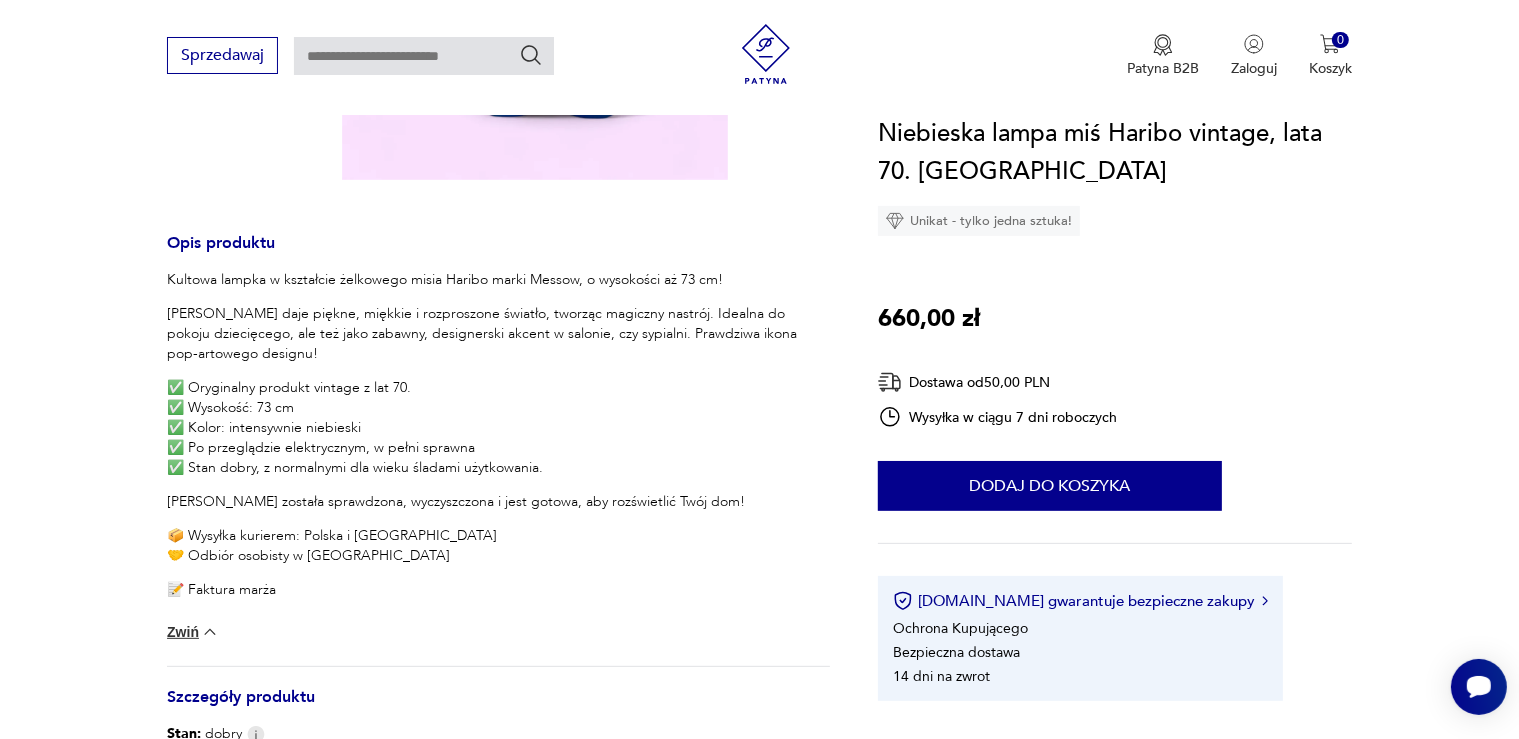 scroll, scrollTop: 211, scrollLeft: 0, axis: vertical 